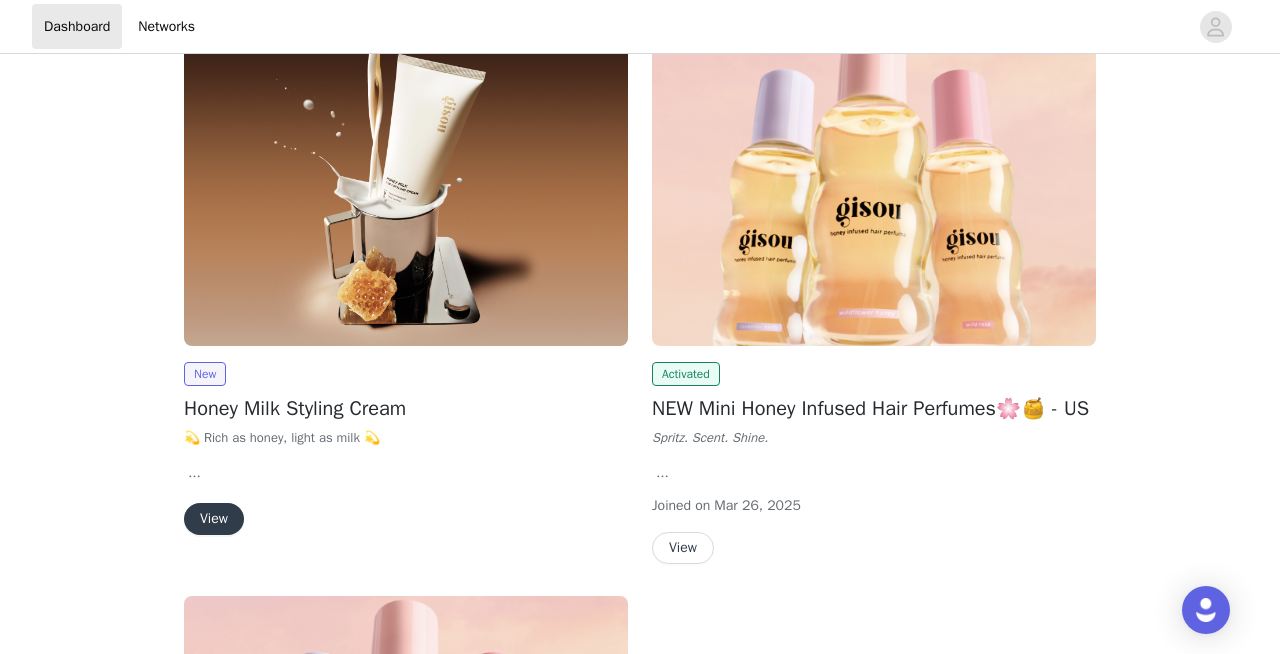 scroll, scrollTop: 462, scrollLeft: 0, axis: vertical 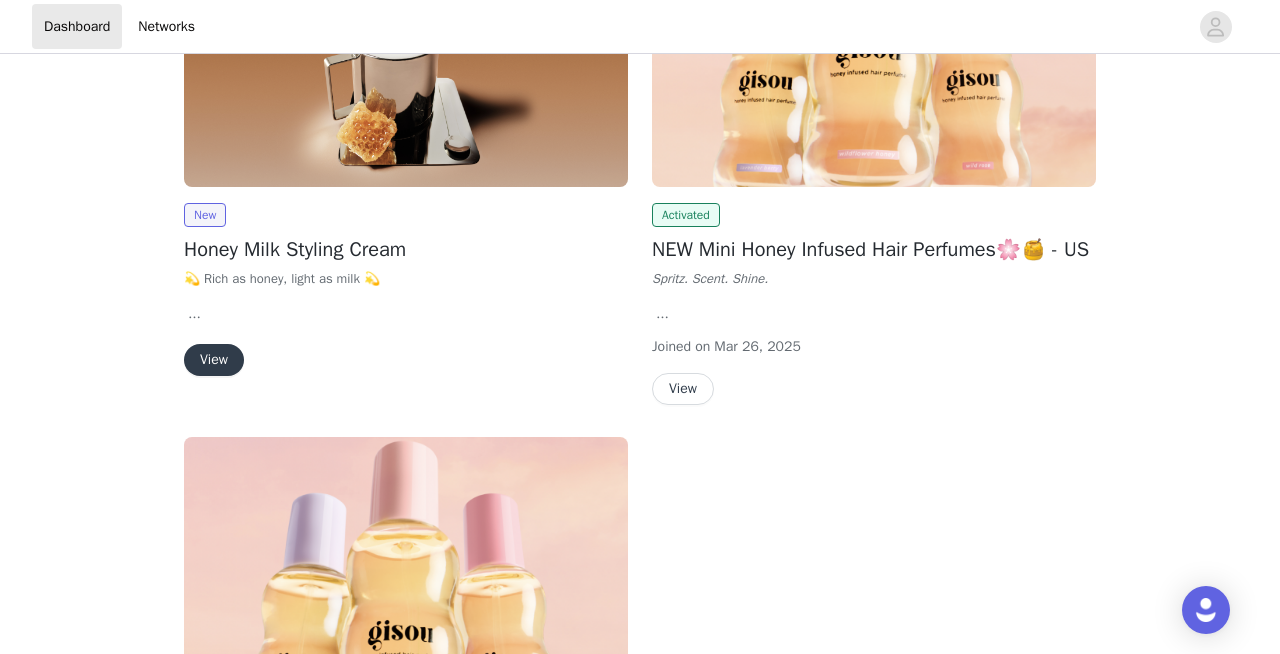 click on "View" at bounding box center [683, 389] 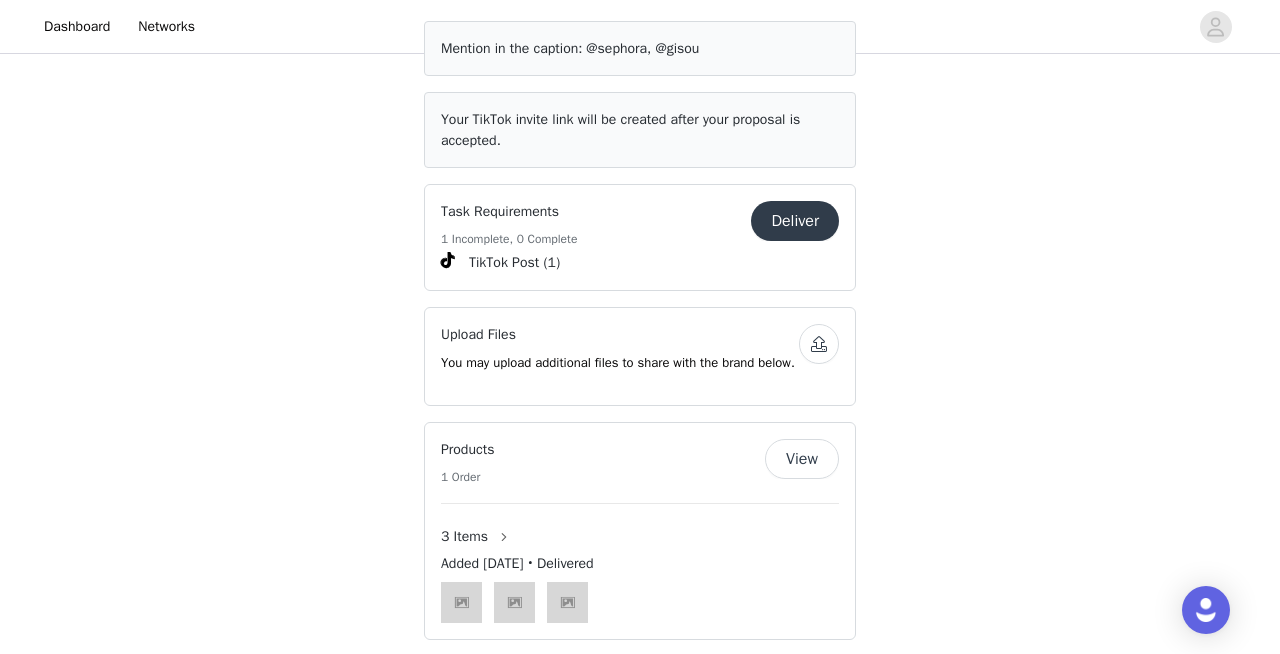 scroll, scrollTop: 1132, scrollLeft: 0, axis: vertical 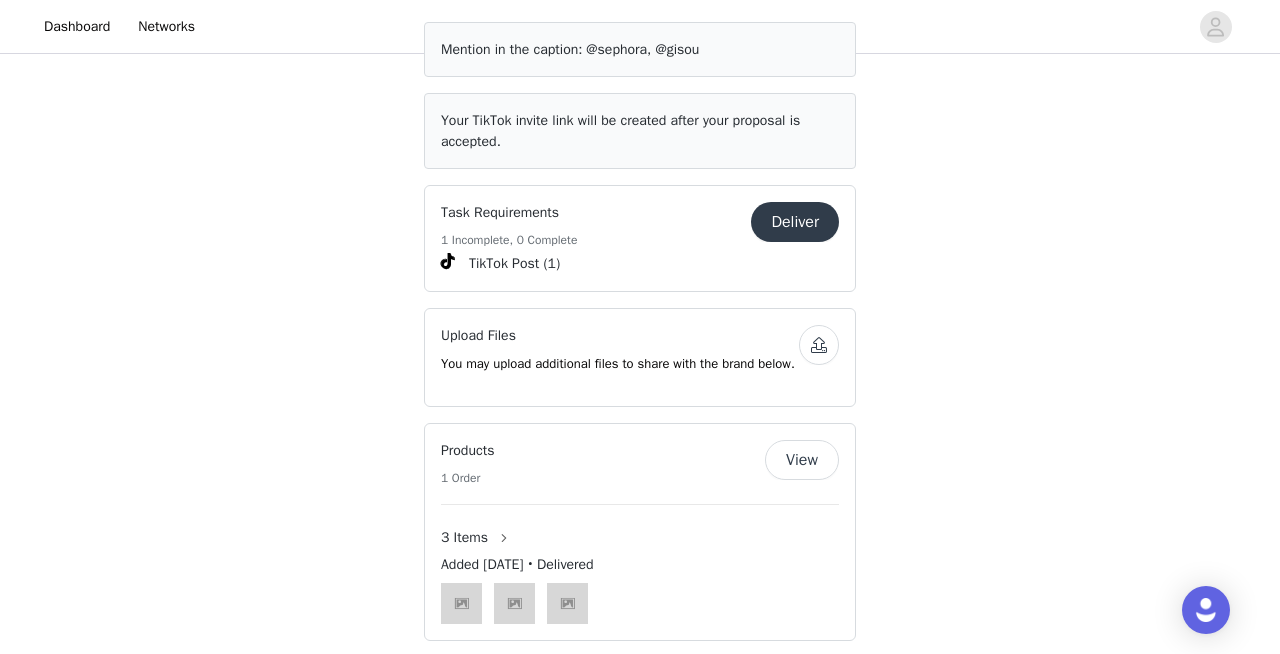 click on "Deliver" at bounding box center (795, 222) 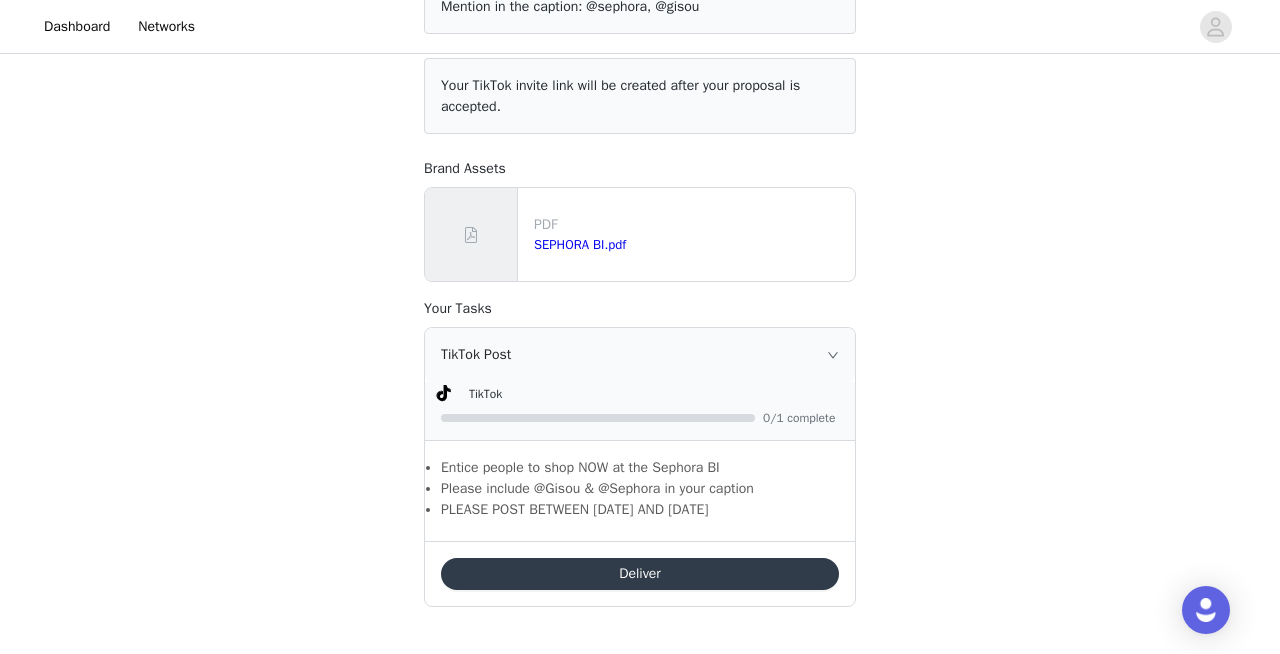 scroll, scrollTop: 269, scrollLeft: 0, axis: vertical 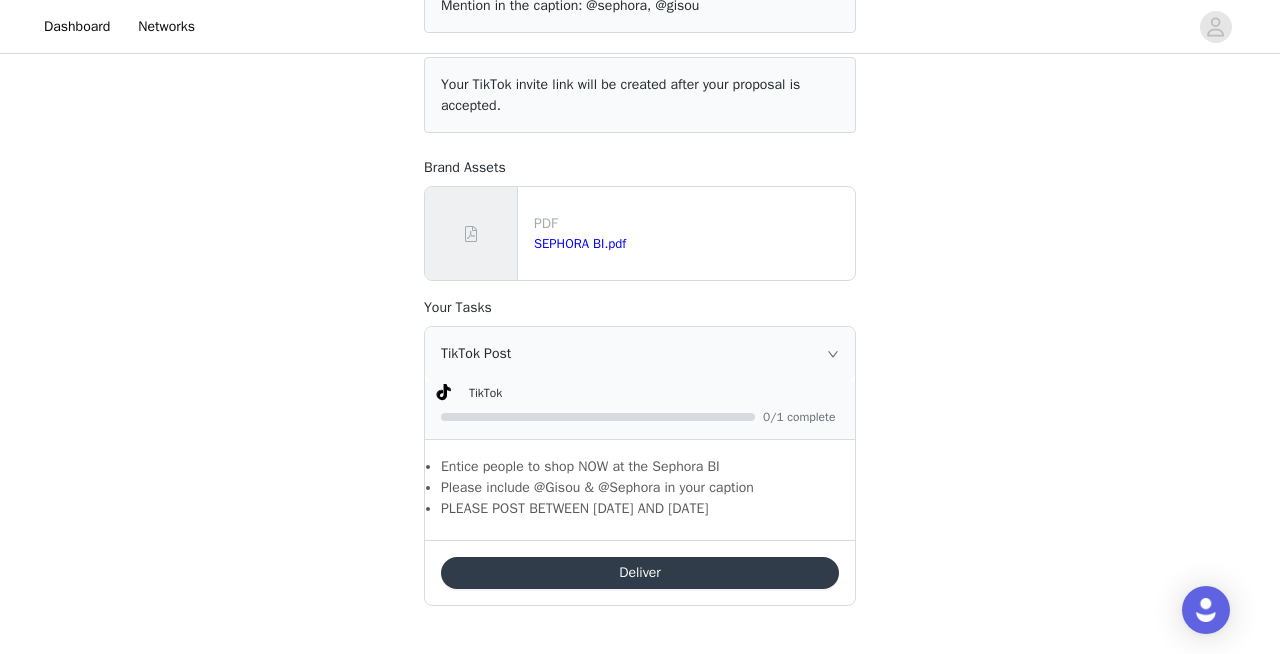 click on "Deliver" at bounding box center (640, 573) 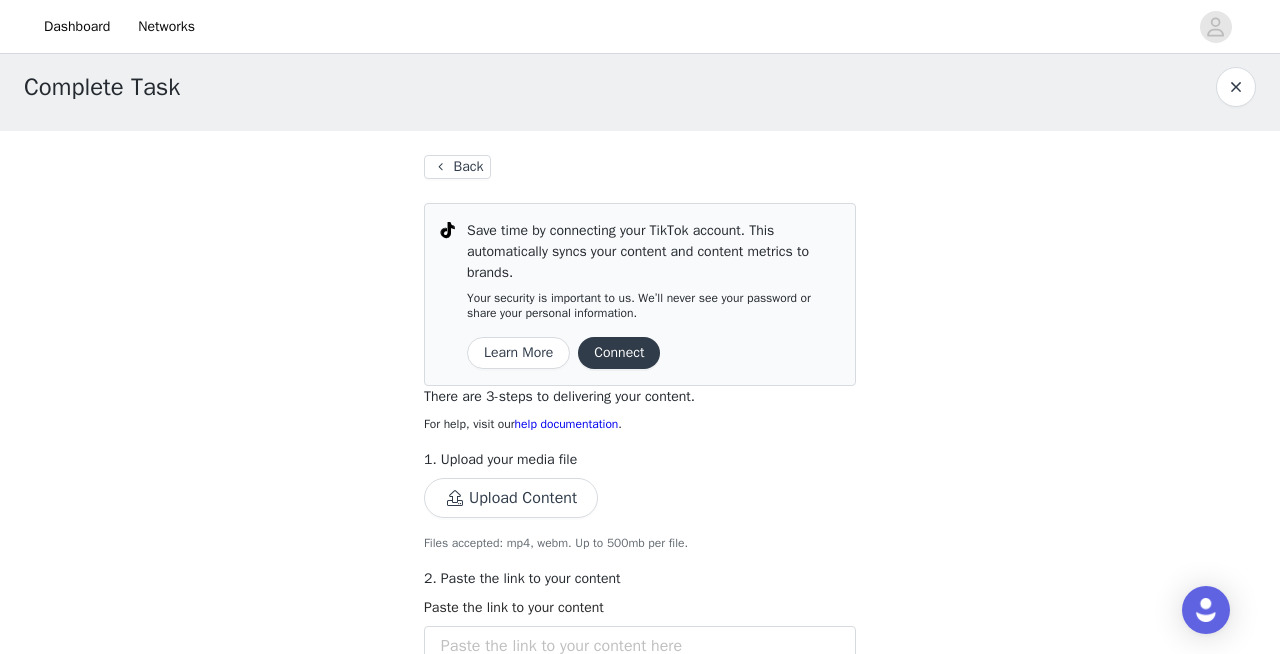 scroll, scrollTop: 269, scrollLeft: 0, axis: vertical 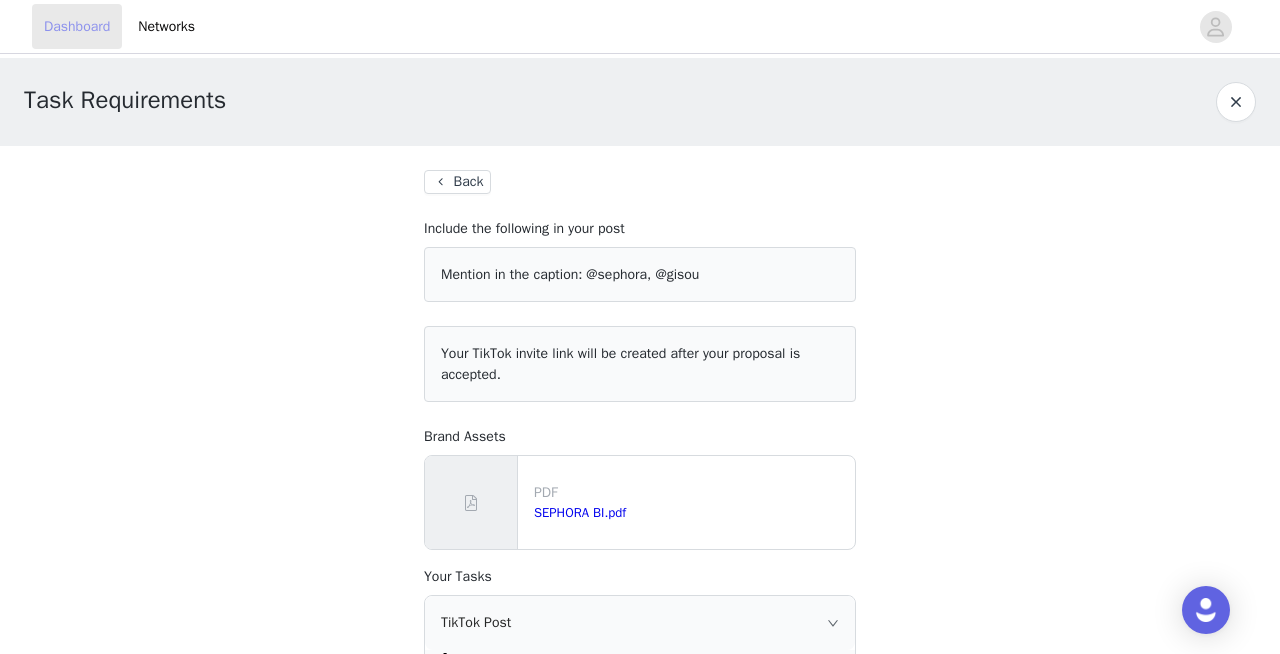 click on "Dashboard" at bounding box center [77, 26] 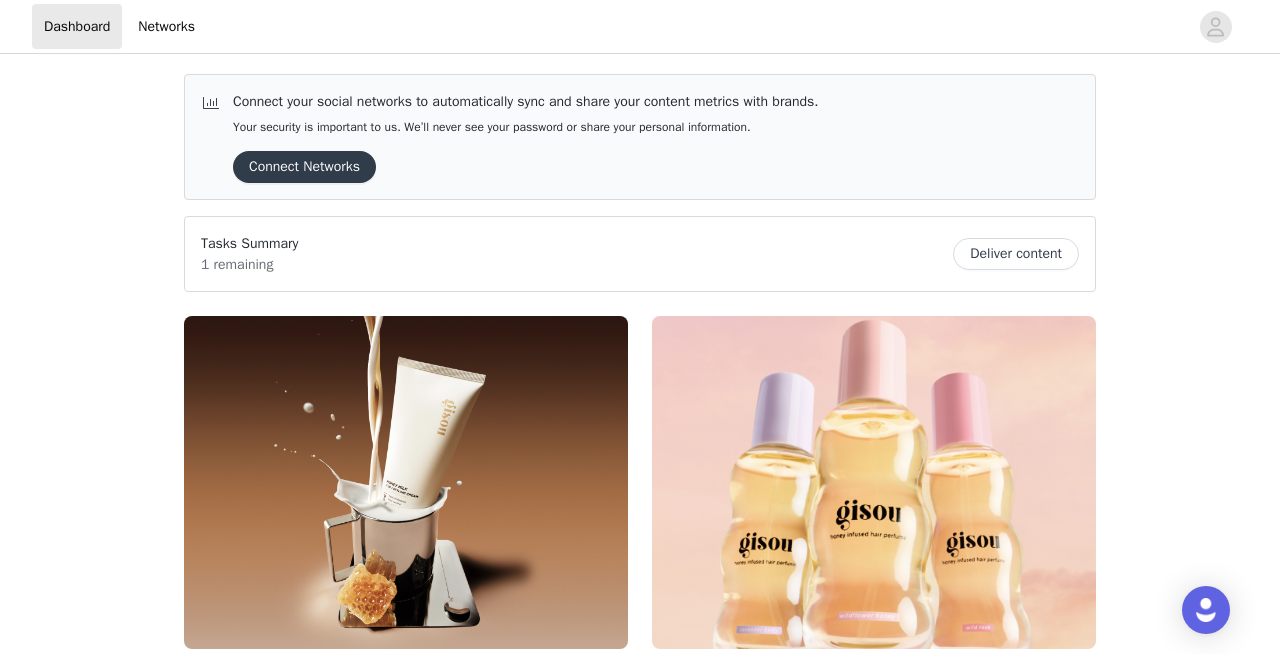 click at bounding box center (406, 482) 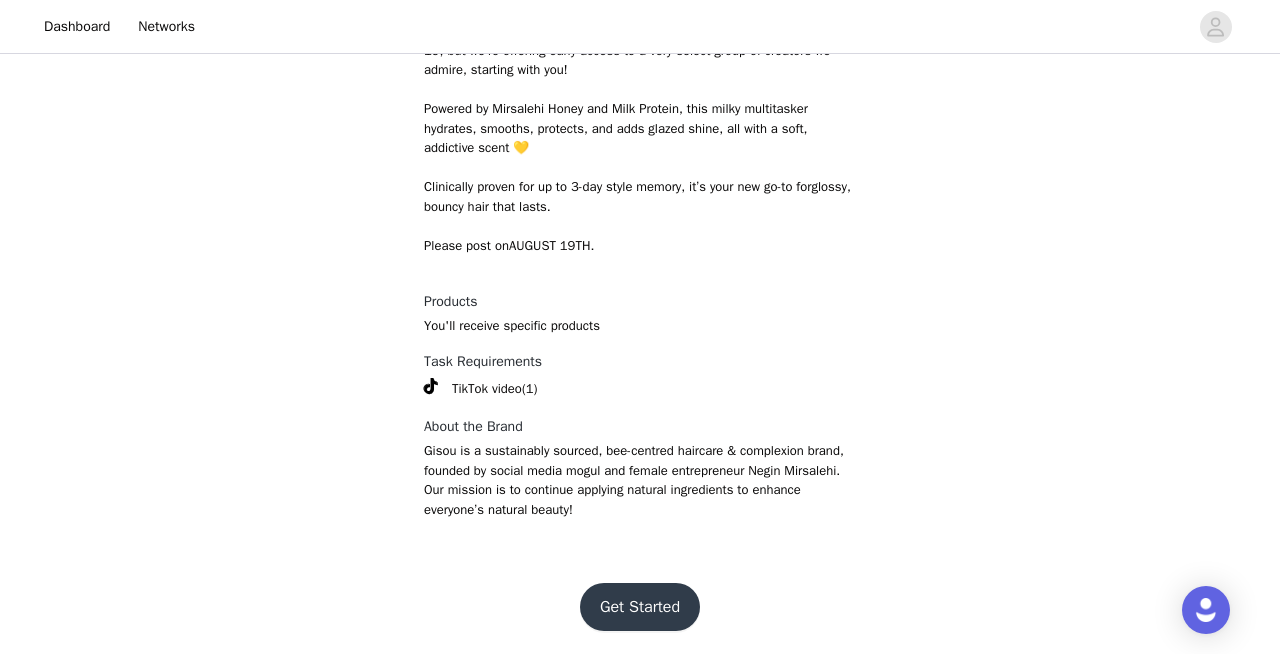 scroll, scrollTop: 703, scrollLeft: 0, axis: vertical 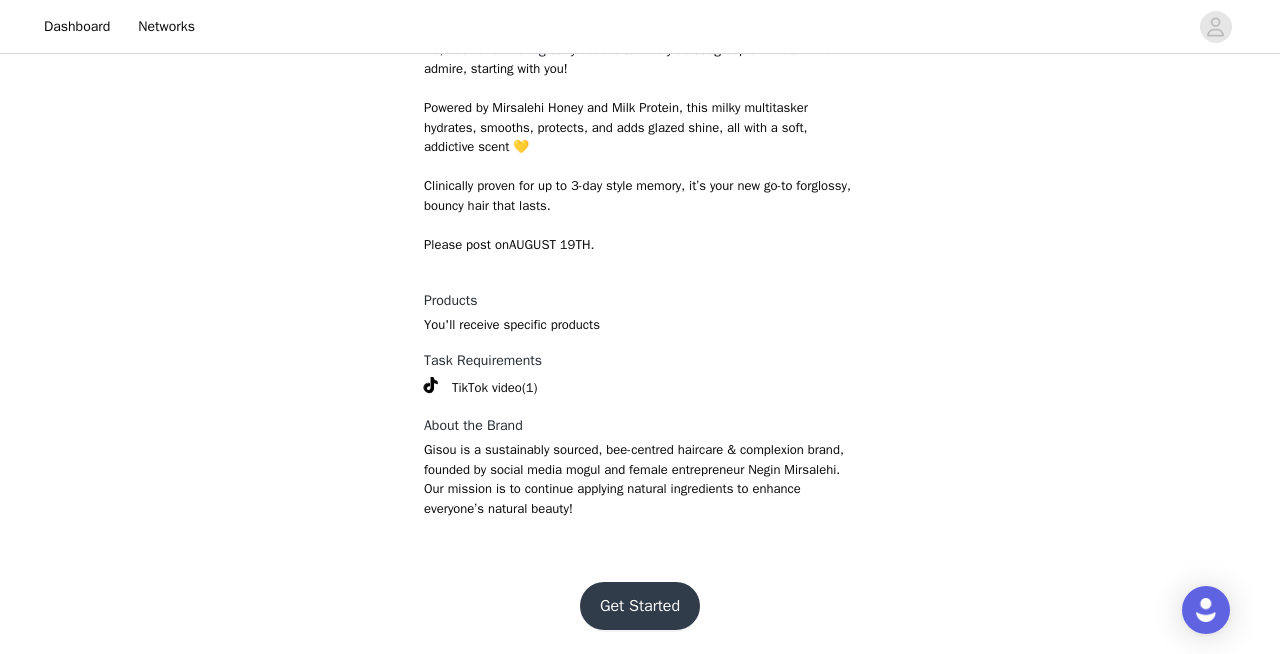 click on "Get Started" at bounding box center [640, 606] 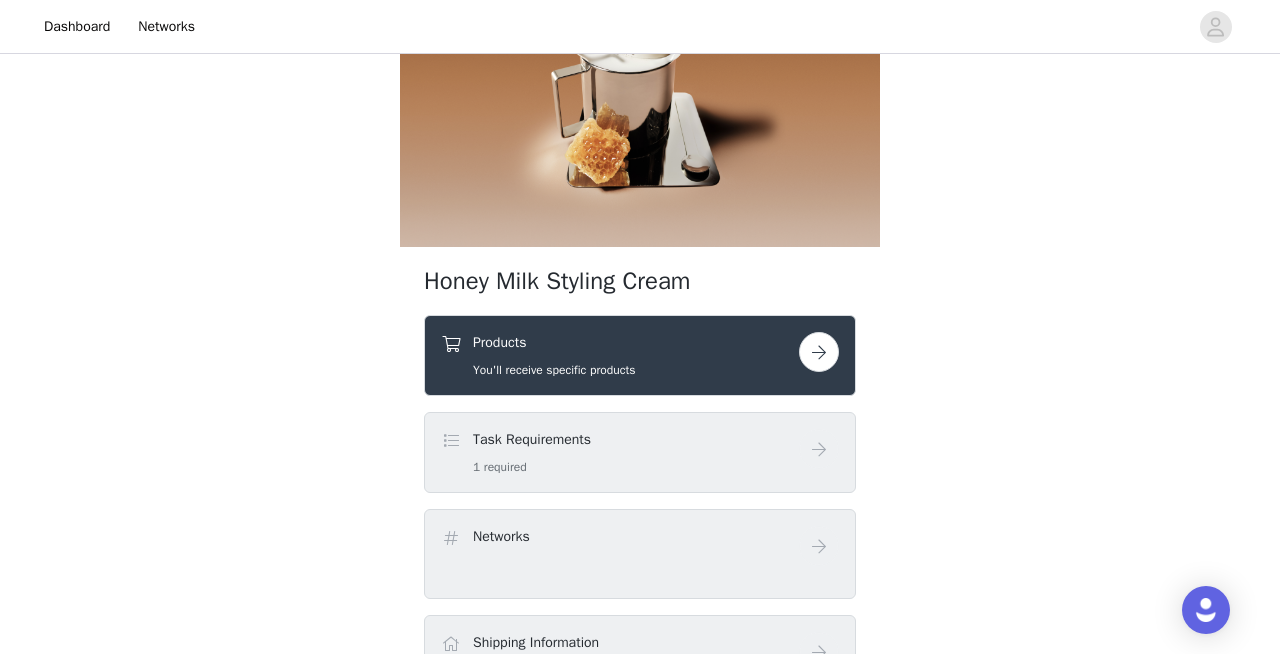 scroll, scrollTop: 256, scrollLeft: 0, axis: vertical 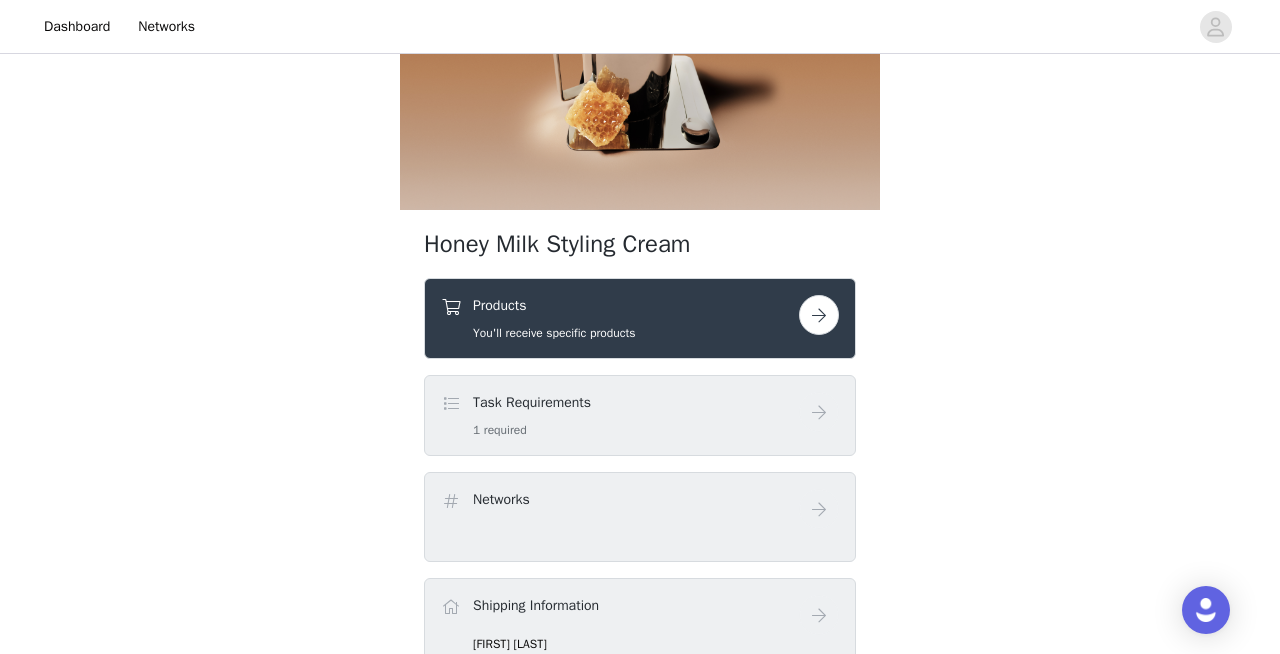 click at bounding box center (819, 315) 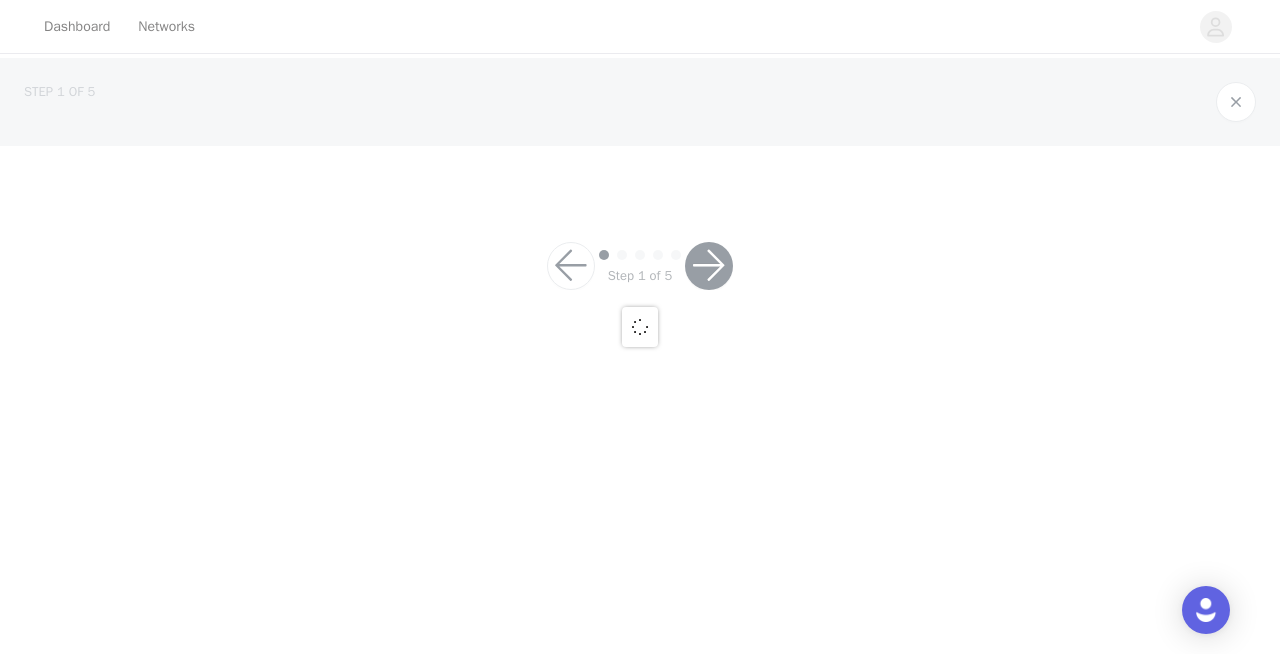 scroll, scrollTop: 0, scrollLeft: 0, axis: both 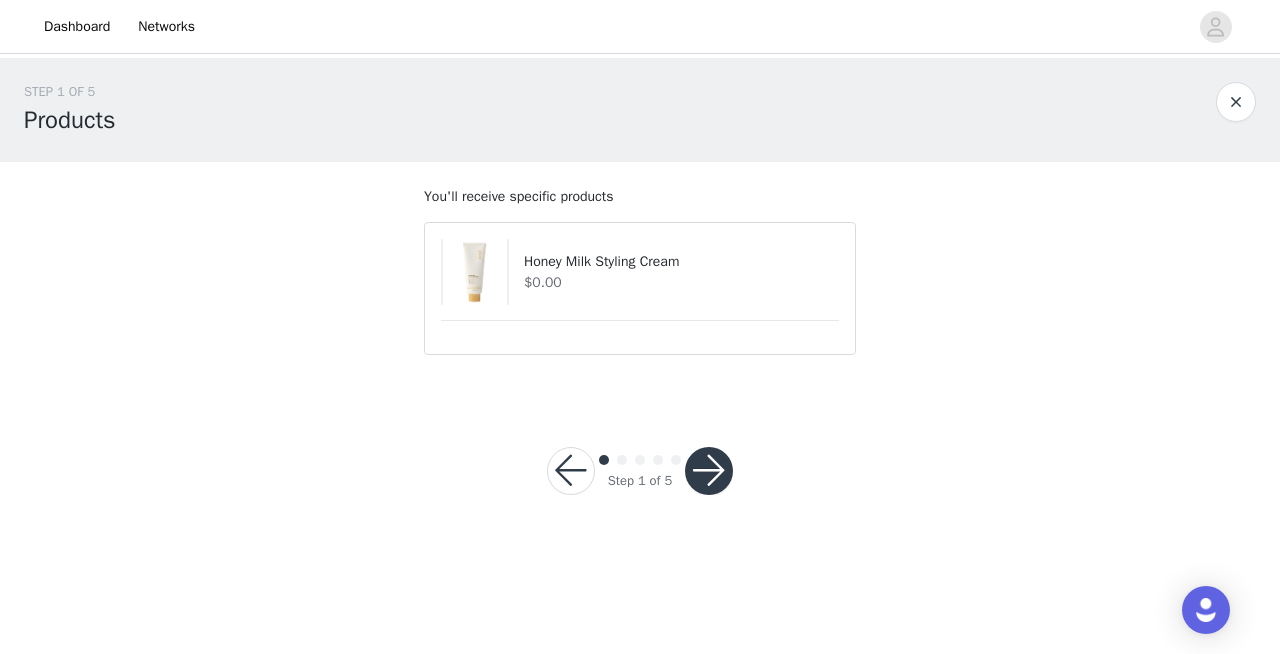 click at bounding box center (709, 471) 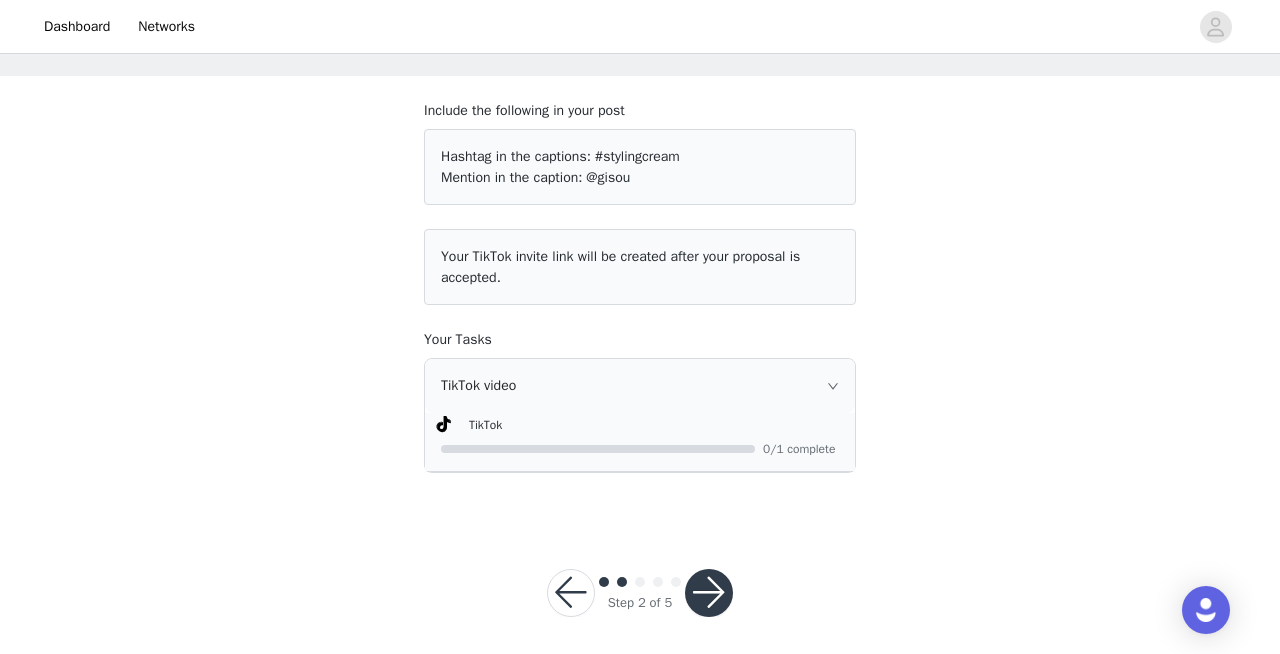 scroll, scrollTop: 96, scrollLeft: 0, axis: vertical 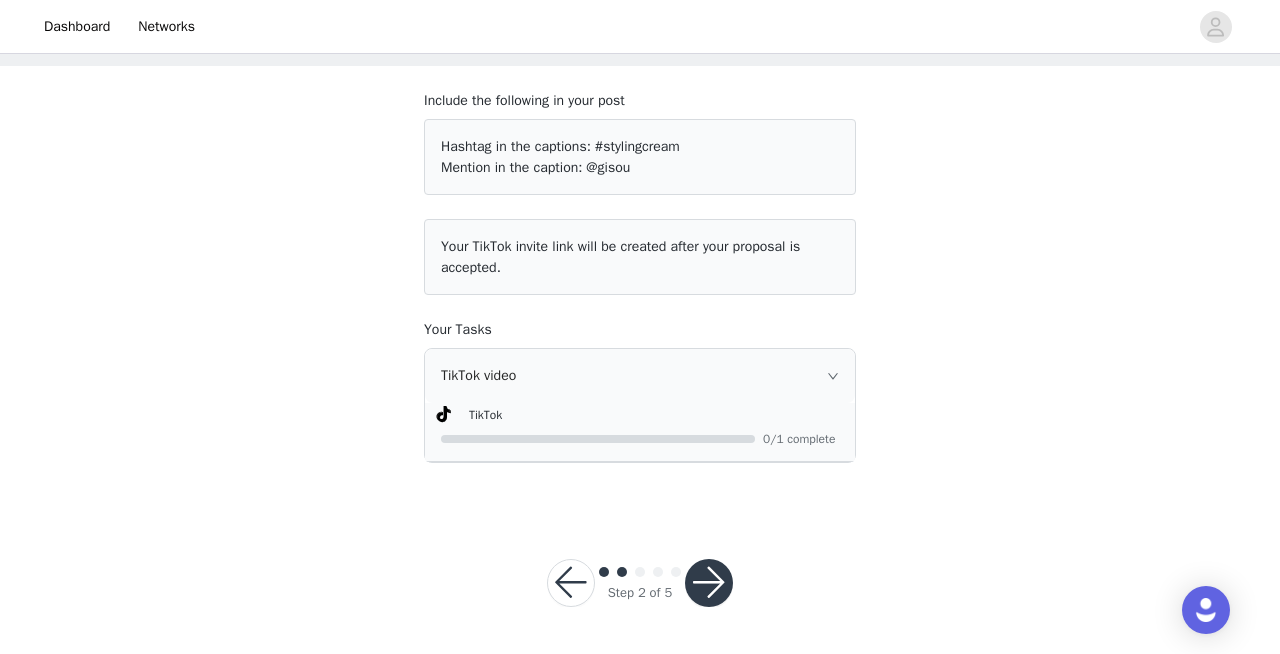 click at bounding box center [709, 583] 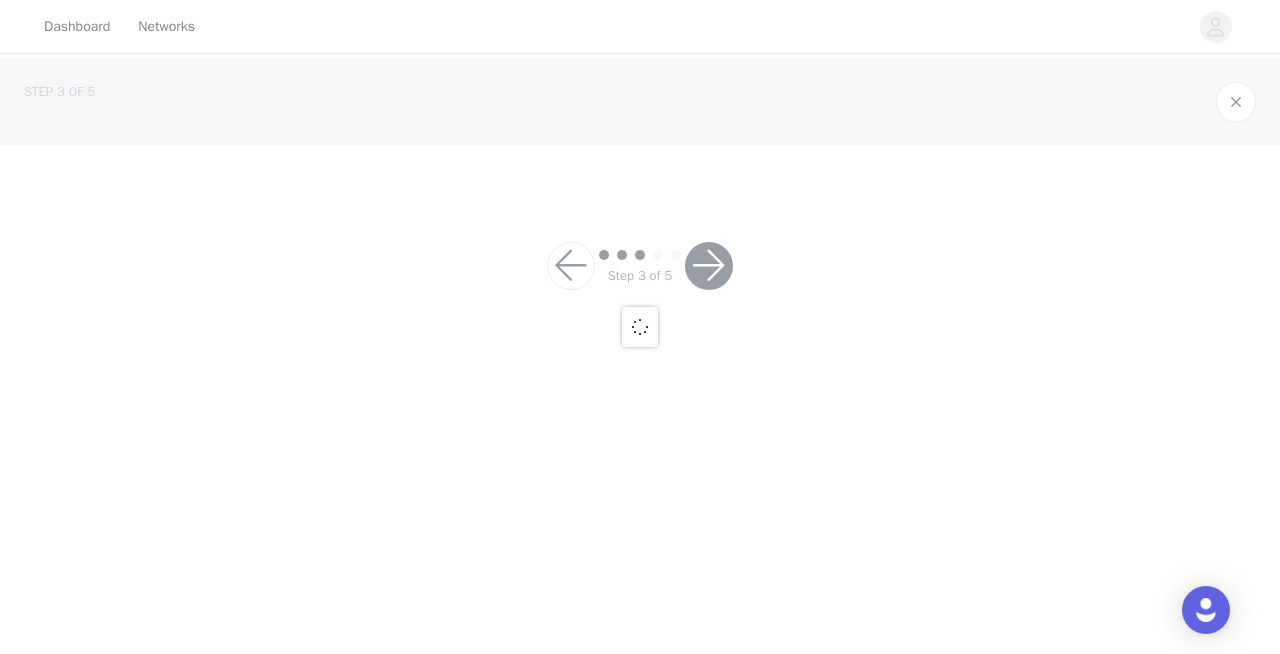 scroll, scrollTop: 0, scrollLeft: 0, axis: both 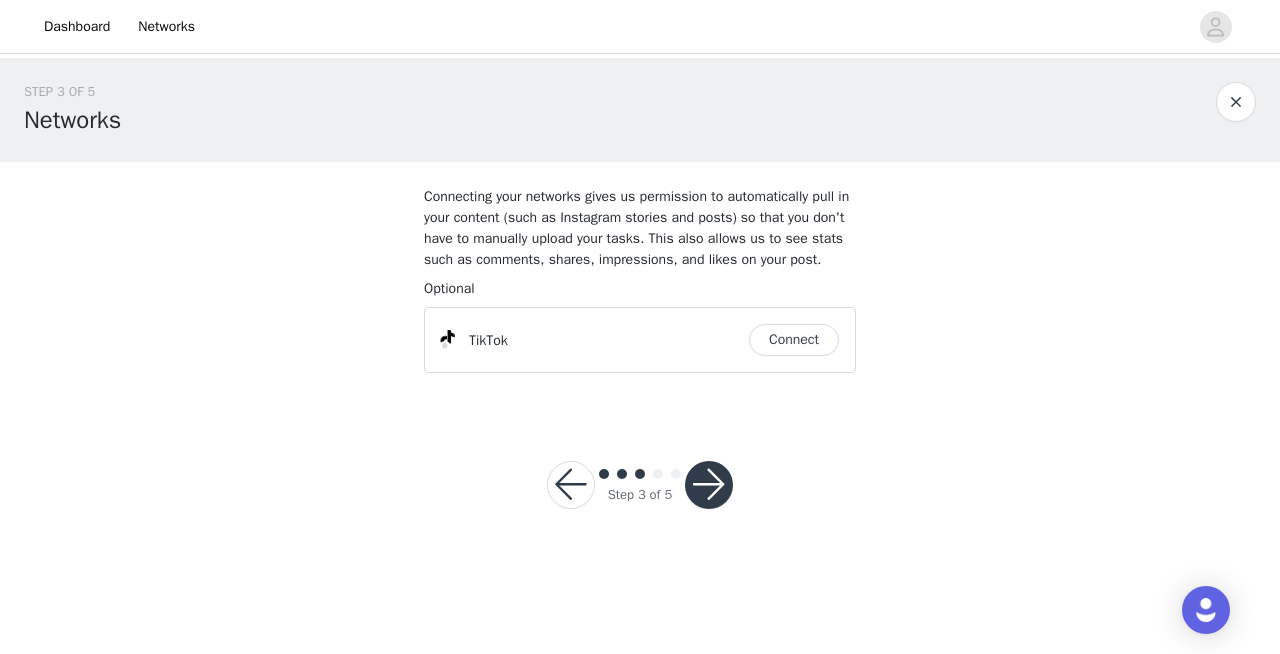 click on "Connect" at bounding box center (794, 340) 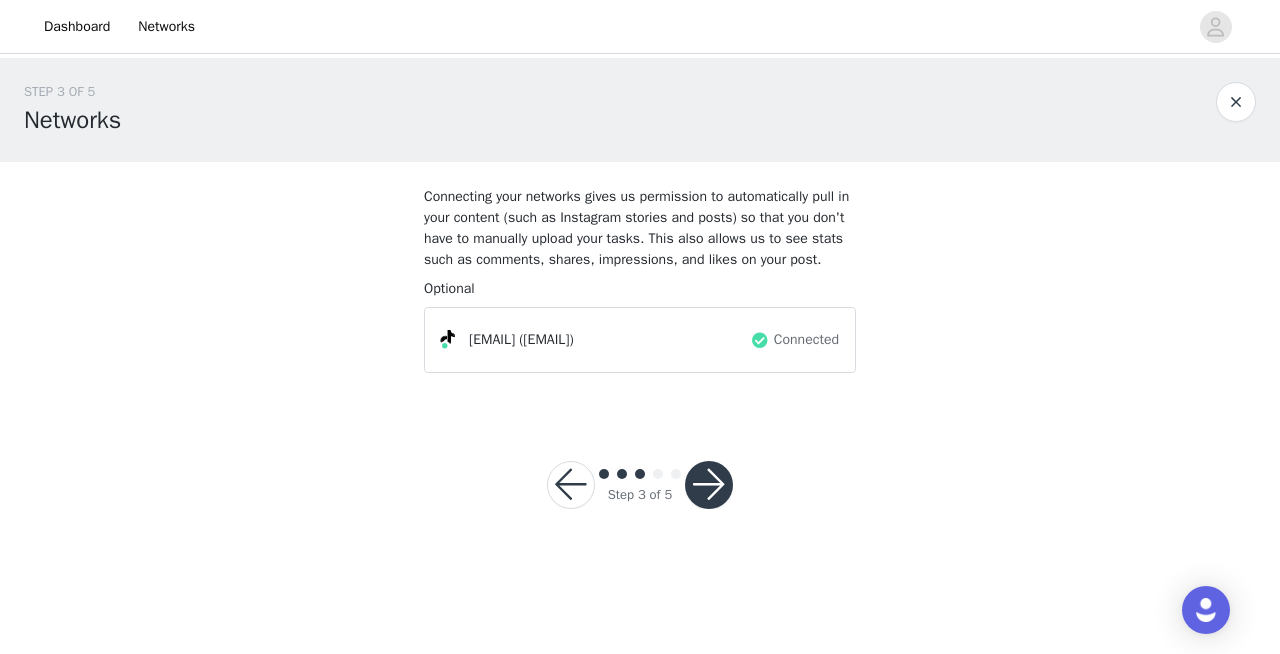click at bounding box center [709, 485] 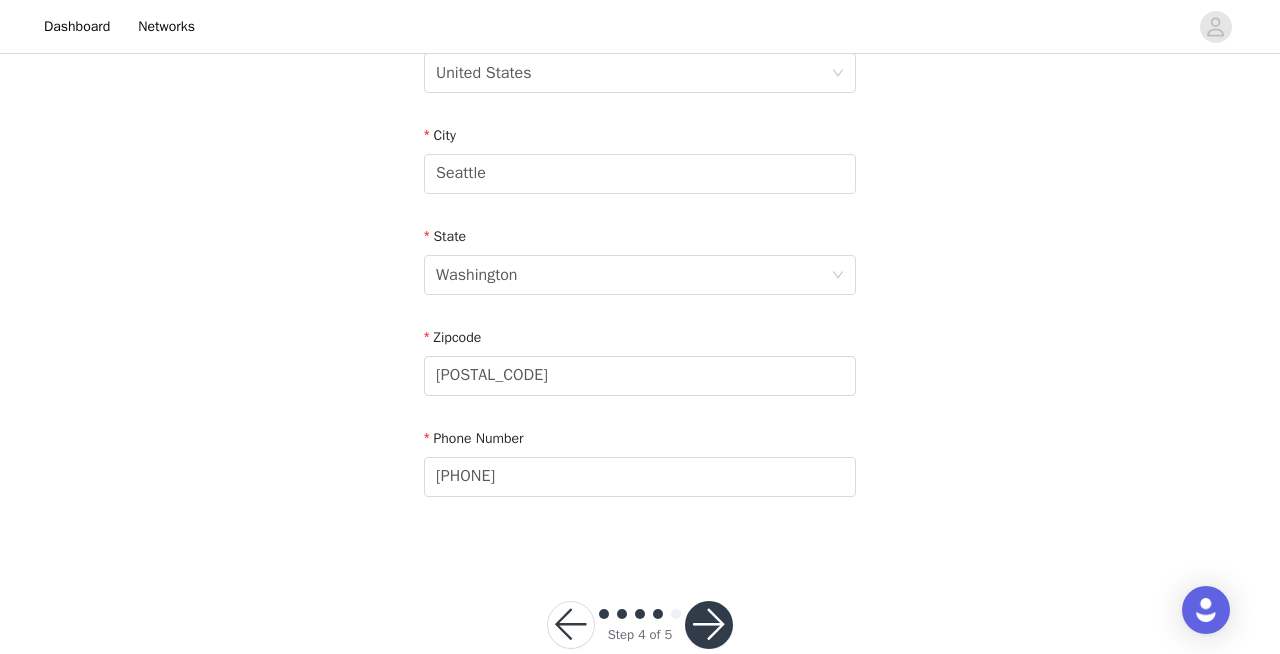 scroll, scrollTop: 709, scrollLeft: 0, axis: vertical 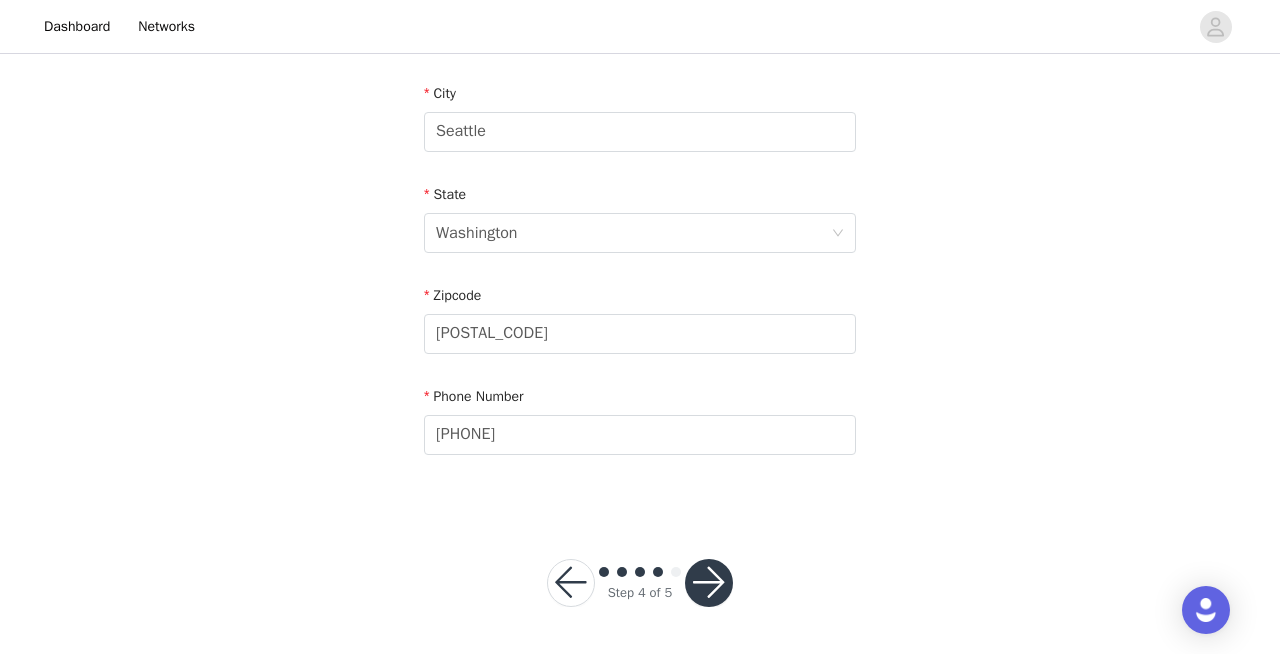 click at bounding box center (709, 583) 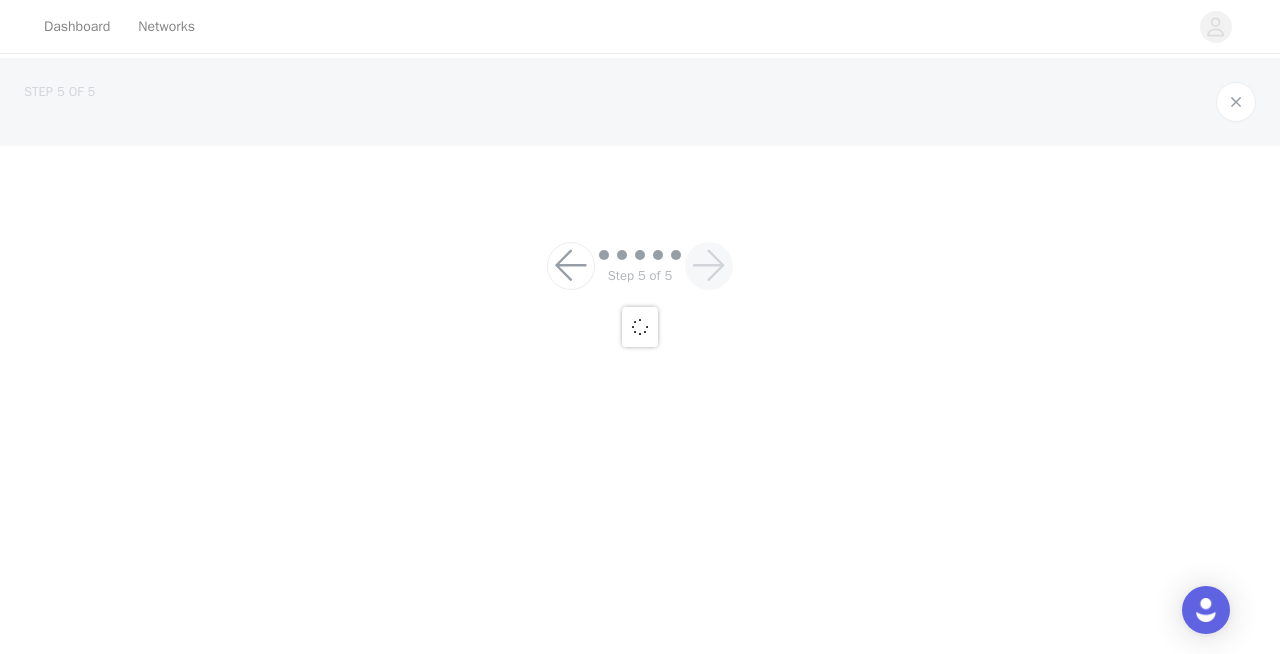 scroll, scrollTop: 0, scrollLeft: 0, axis: both 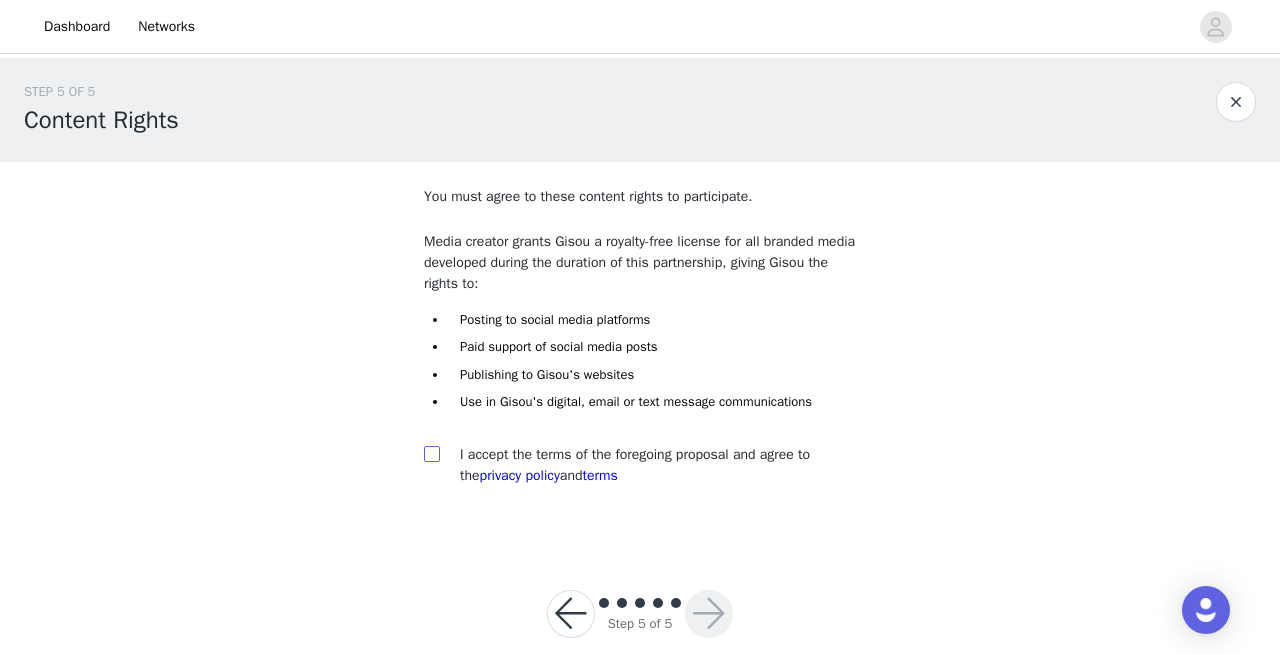 click at bounding box center [432, 454] 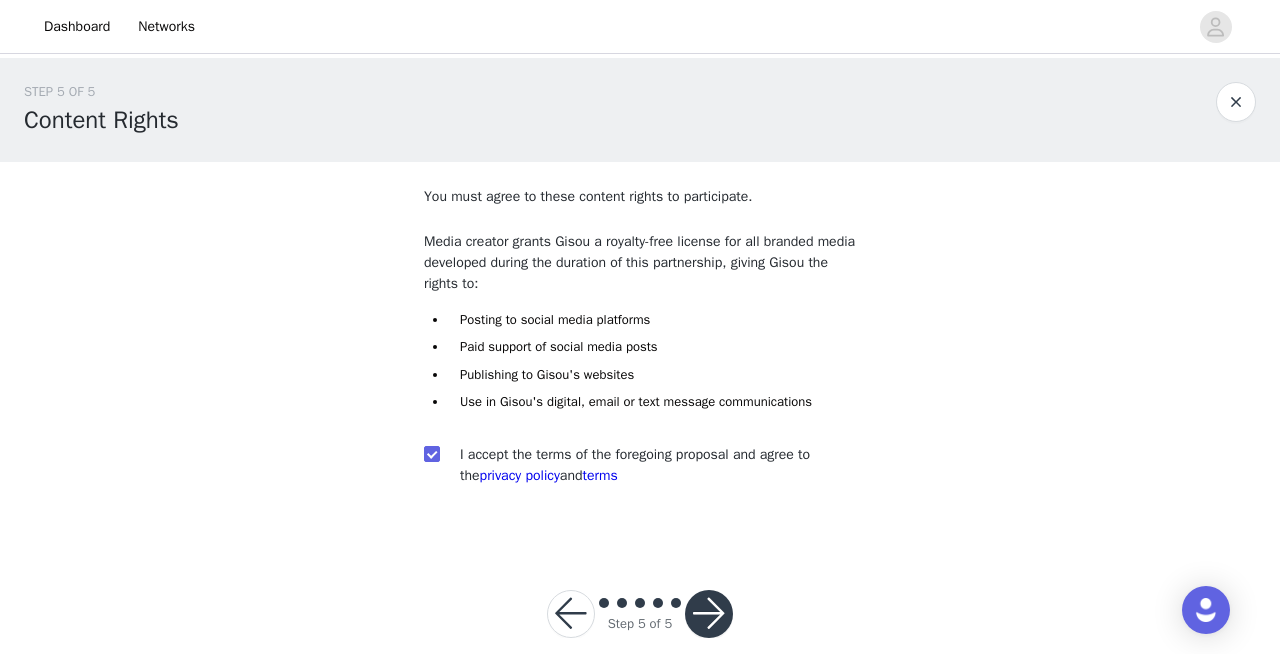 click at bounding box center (709, 614) 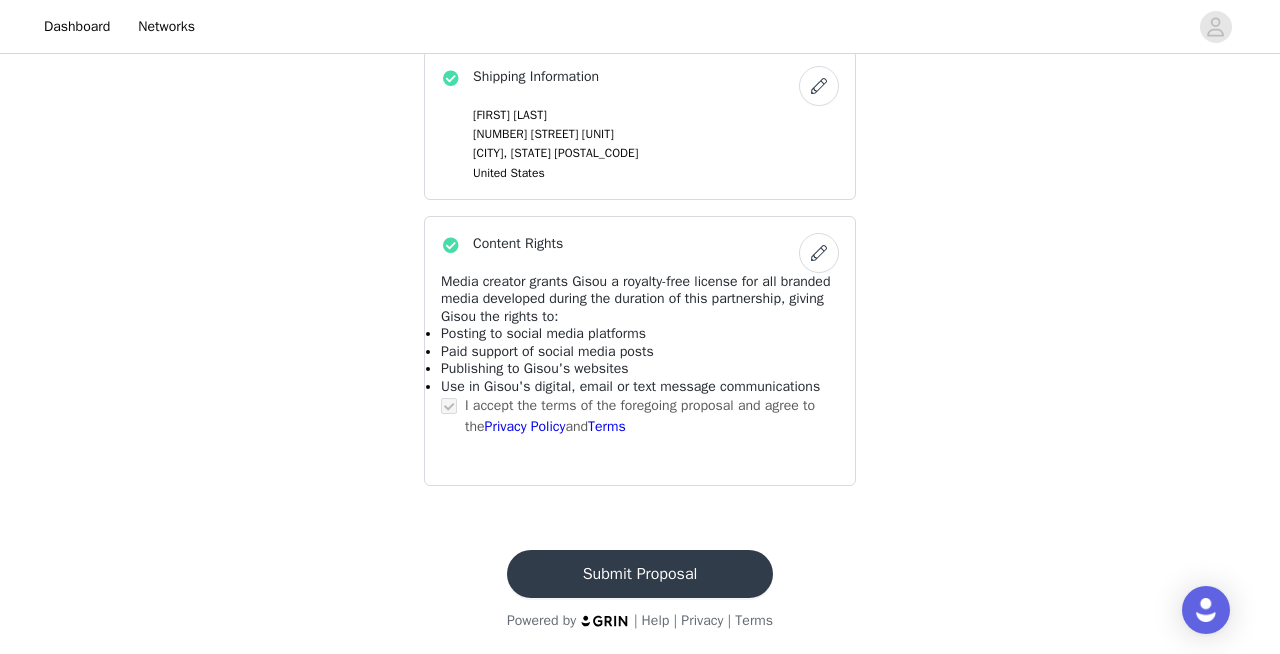 scroll, scrollTop: 1012, scrollLeft: 0, axis: vertical 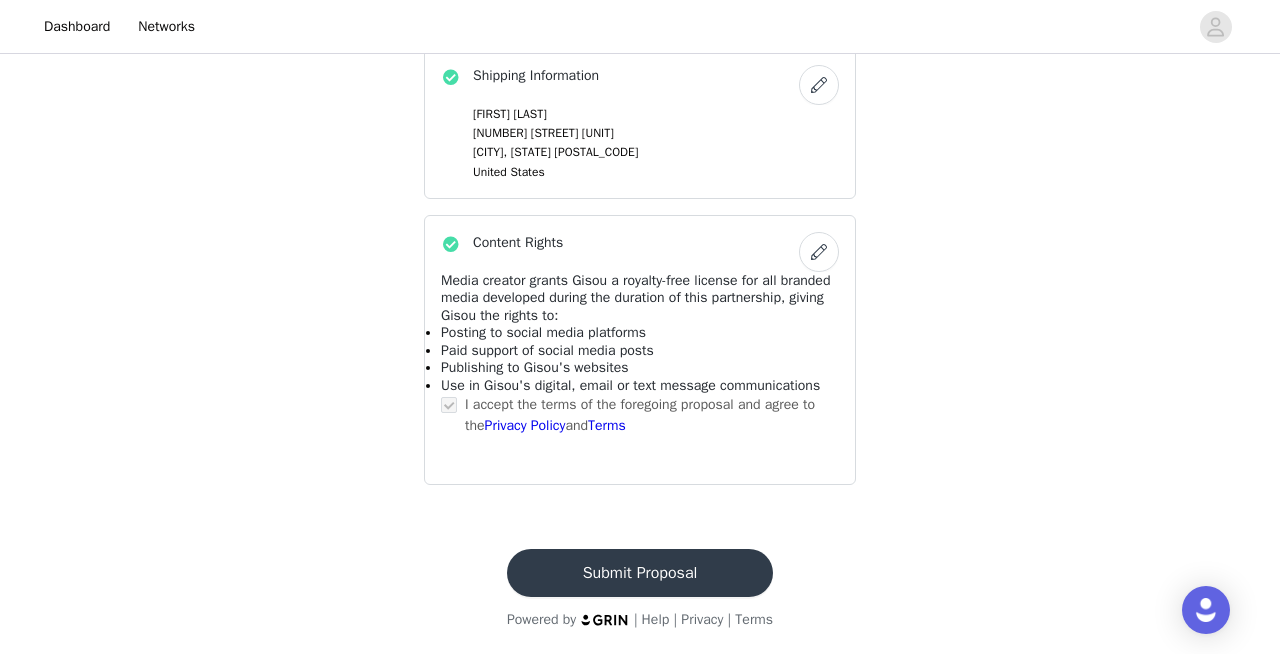 click on "Submit Proposal" at bounding box center (640, 573) 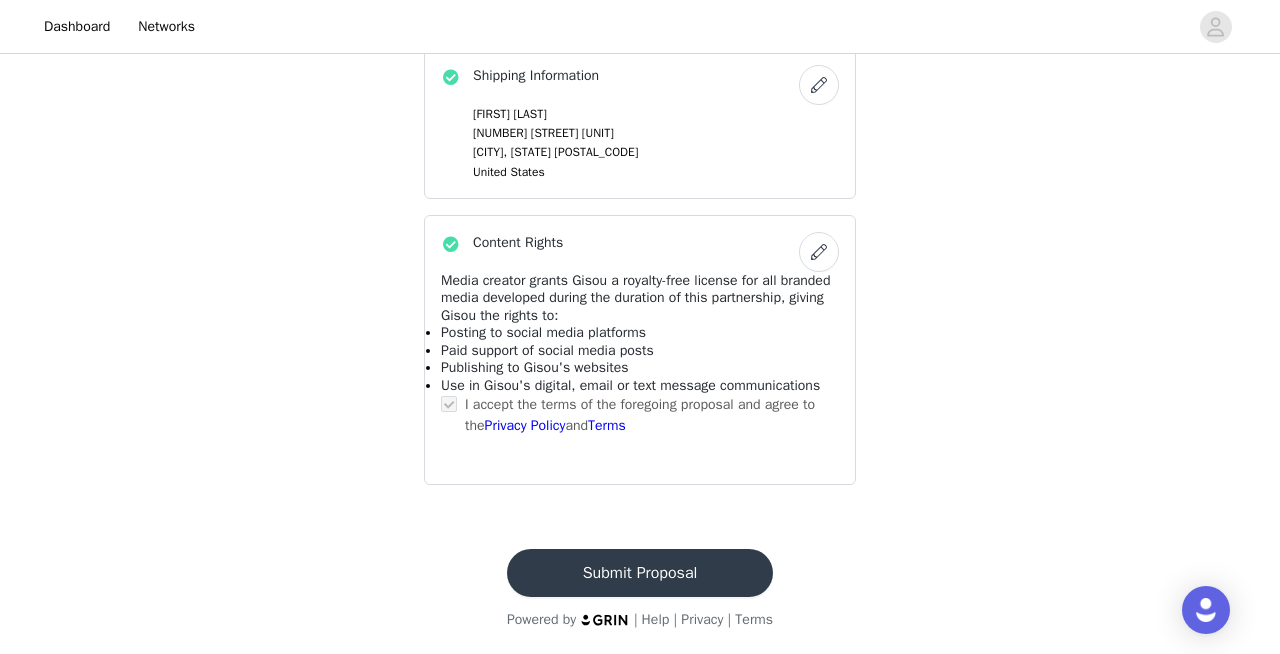 scroll, scrollTop: 0, scrollLeft: 0, axis: both 